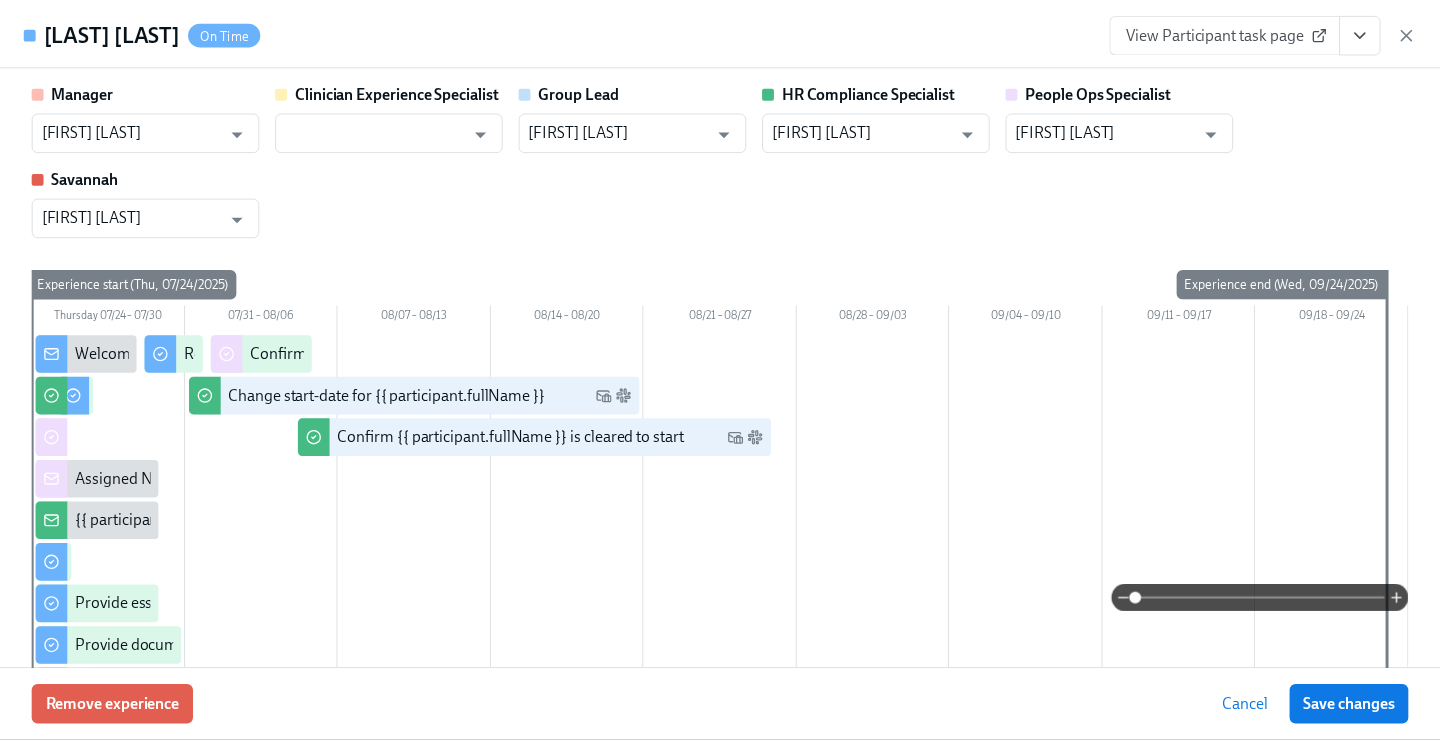 scroll, scrollTop: 286, scrollLeft: 0, axis: vertical 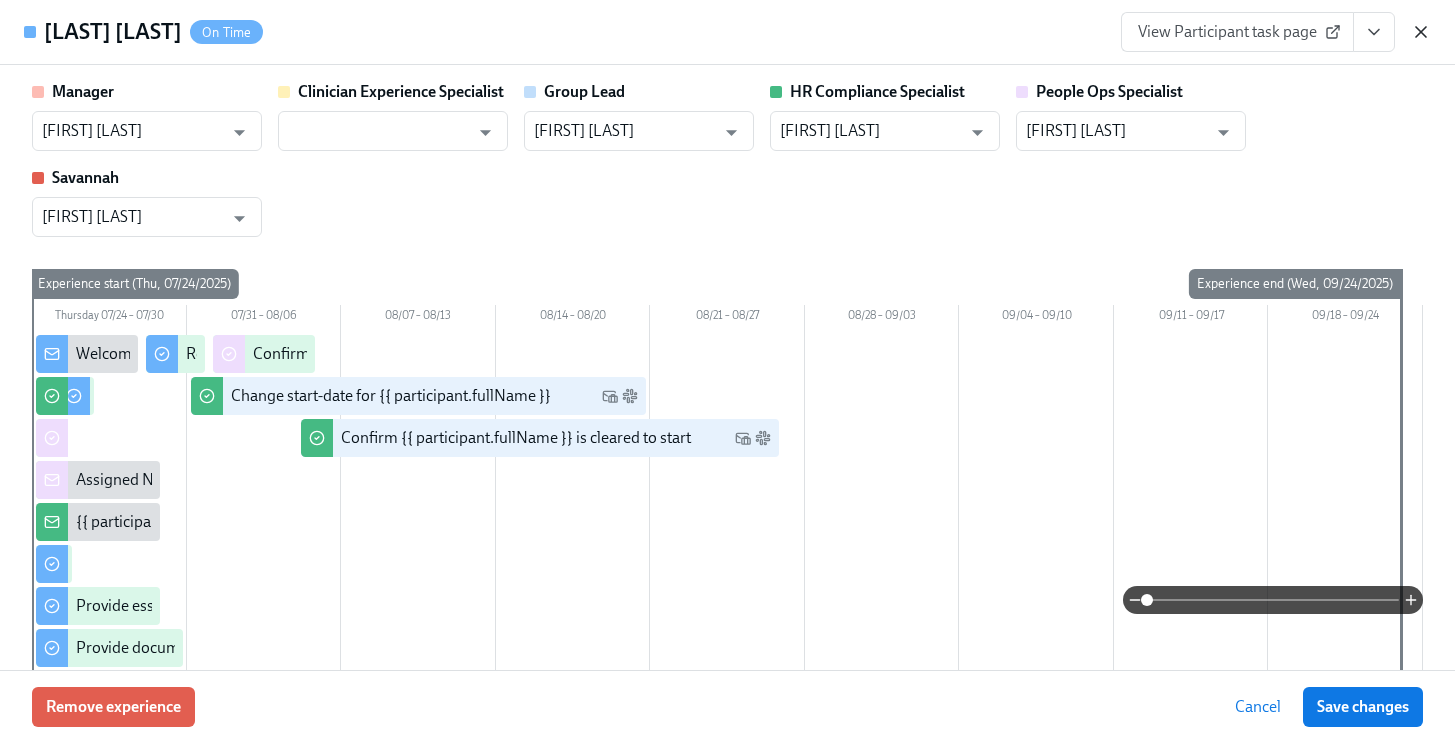 click 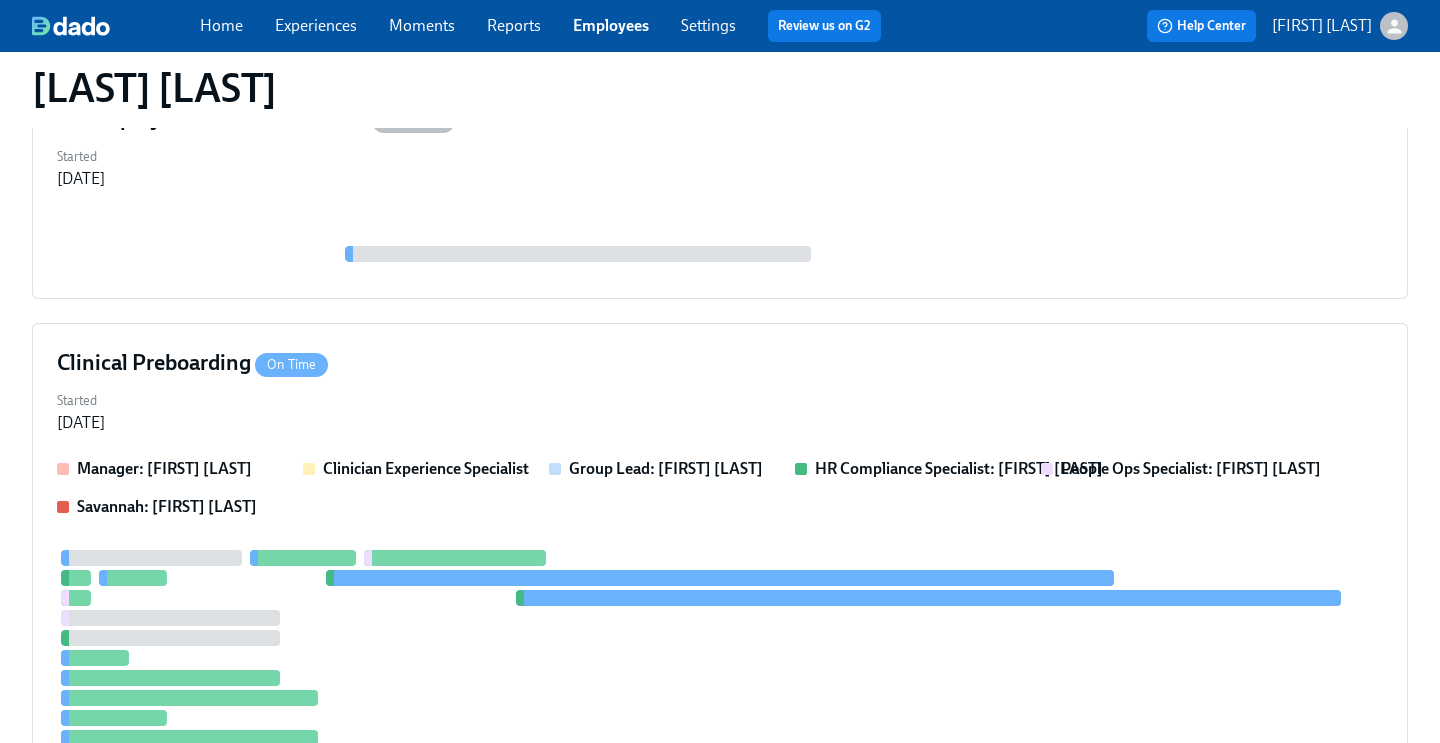 click on "Employees" at bounding box center [611, 25] 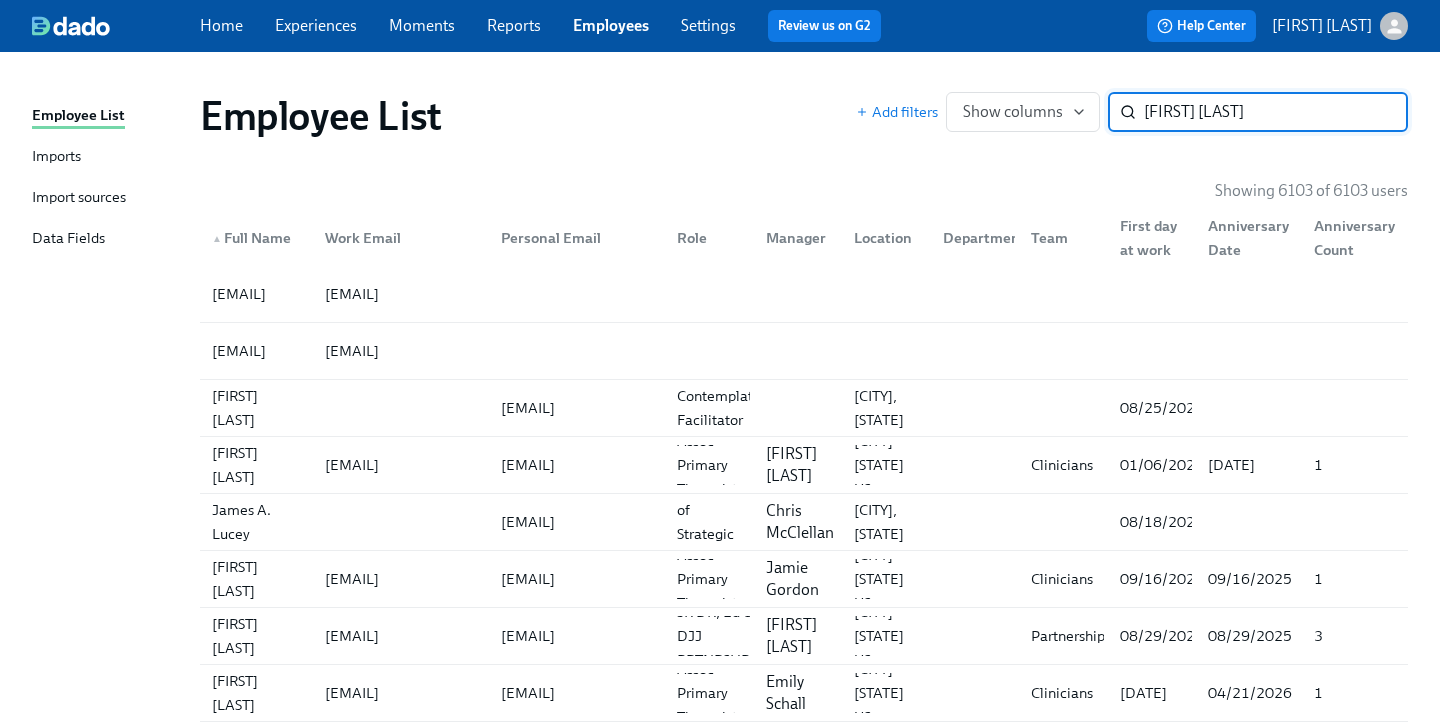 type on "[FIRST] [LAST]" 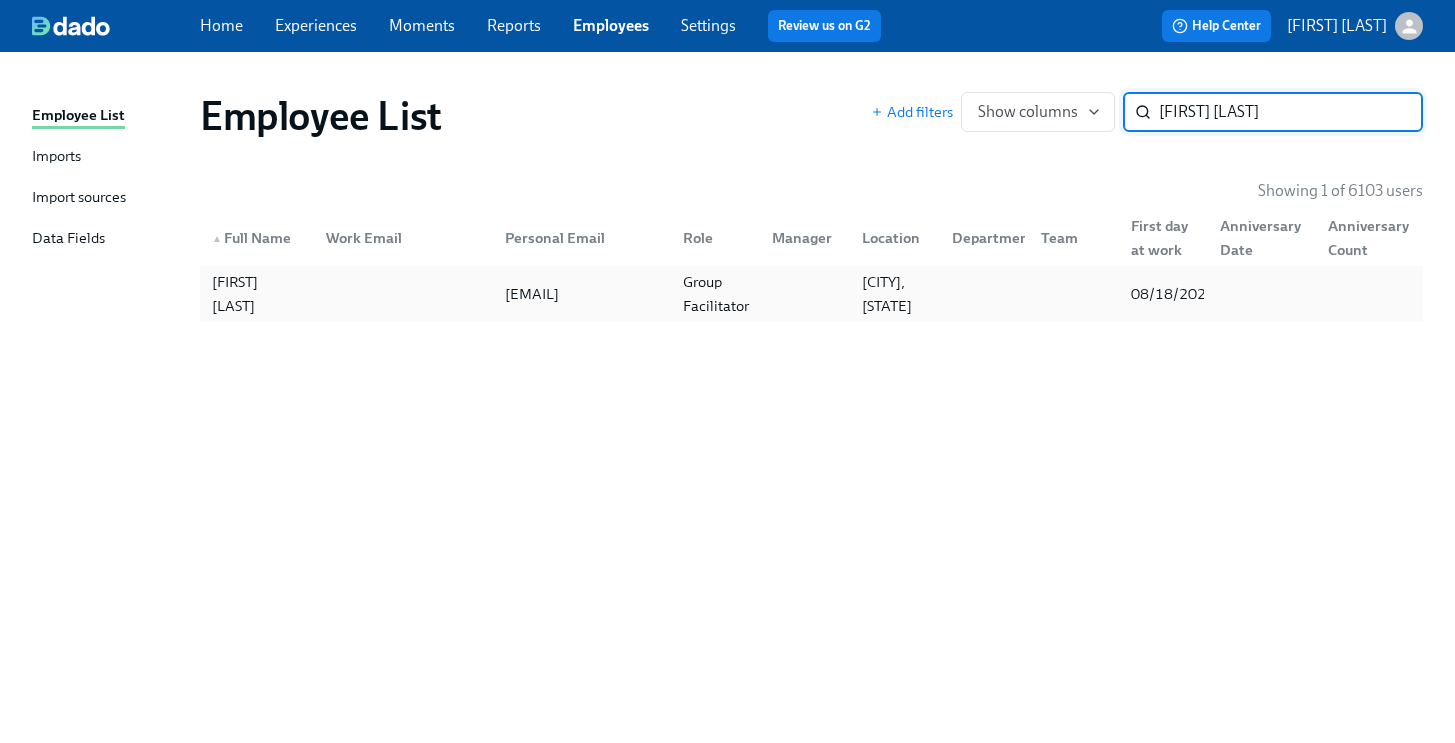 click on "[CITY], [STATE]" at bounding box center (895, 294) 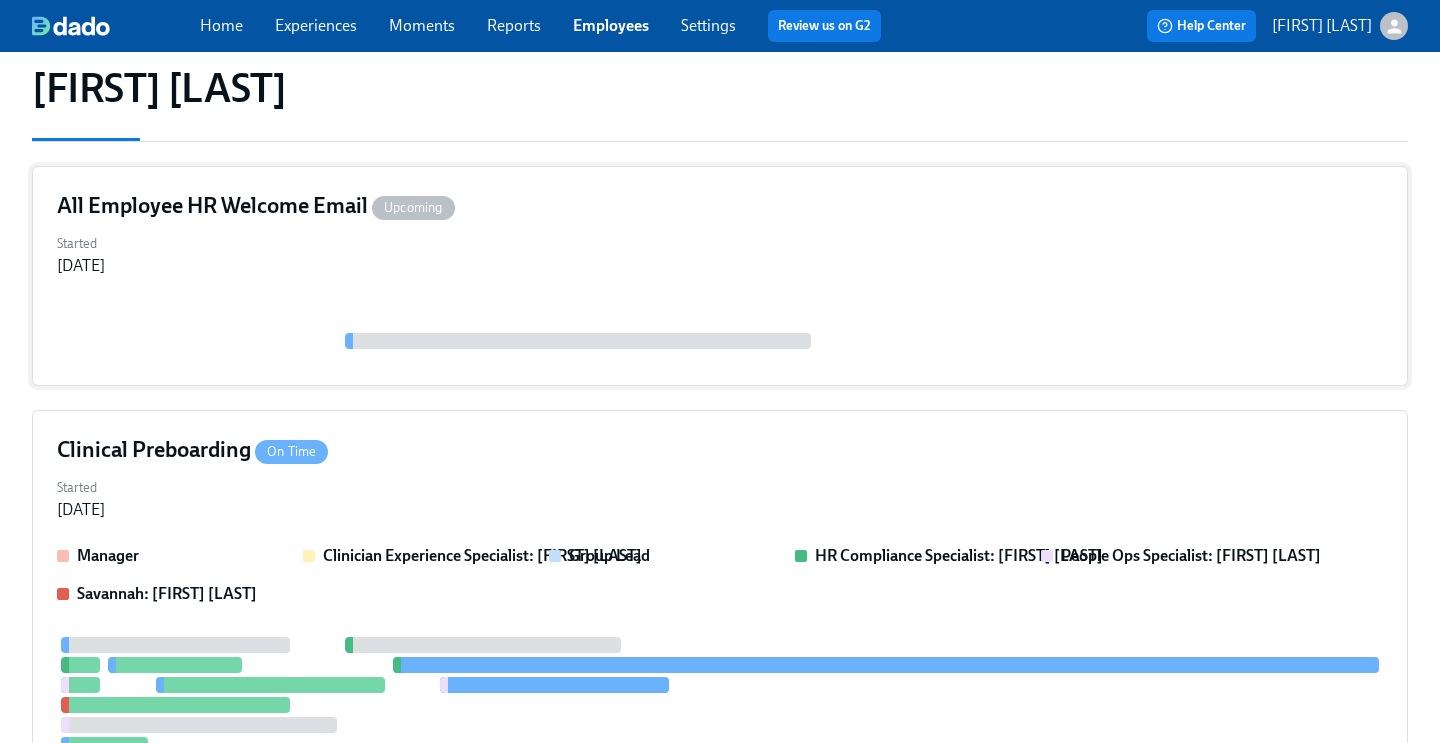 scroll, scrollTop: 244, scrollLeft: 0, axis: vertical 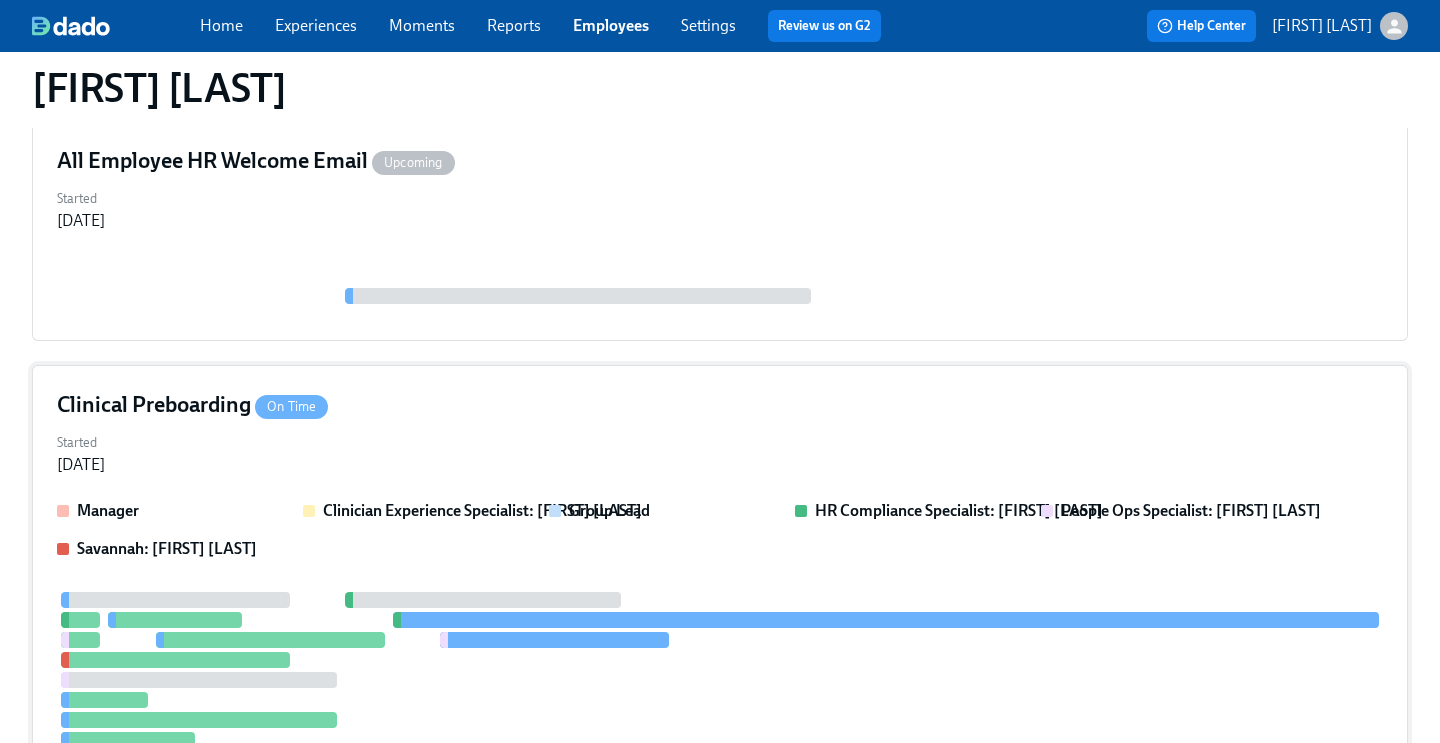 click on "Clinical Preboarding   On Time" at bounding box center [720, 405] 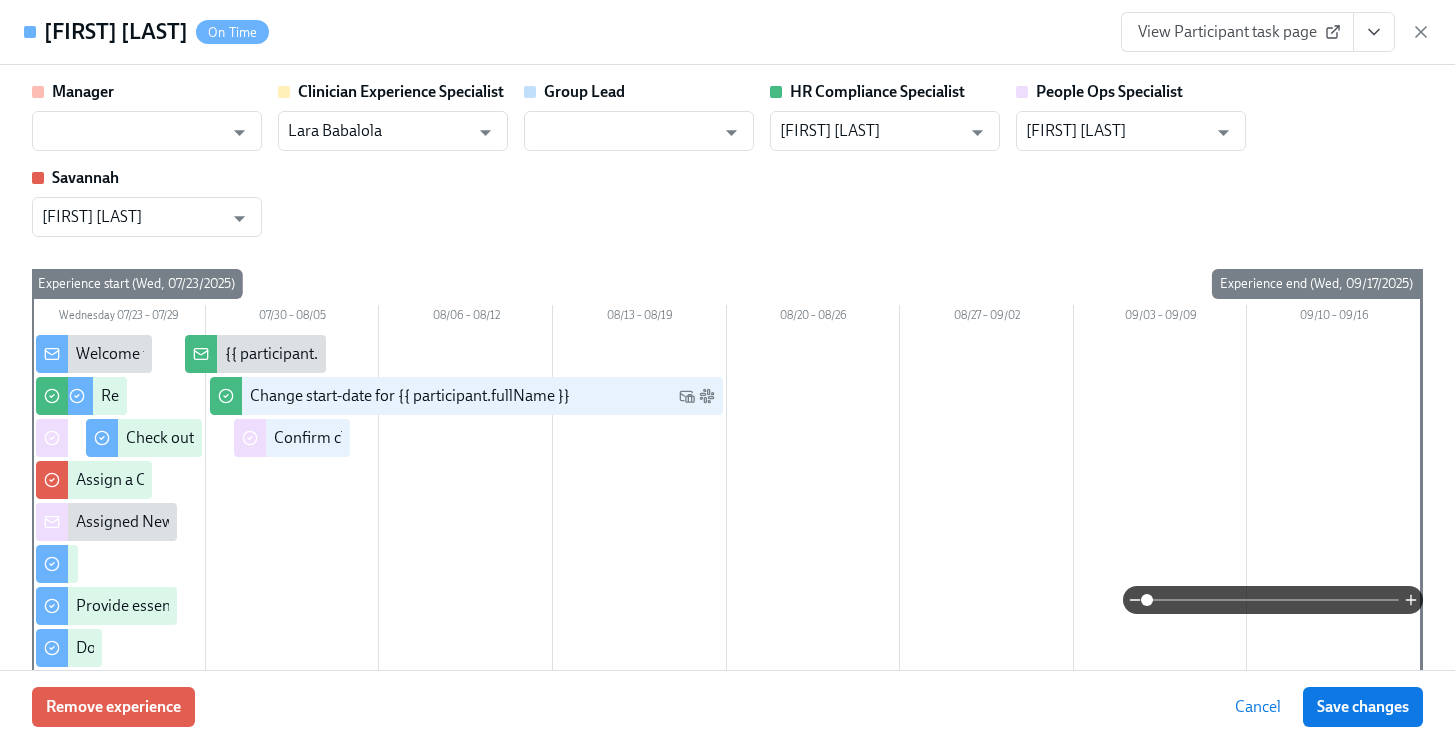 click 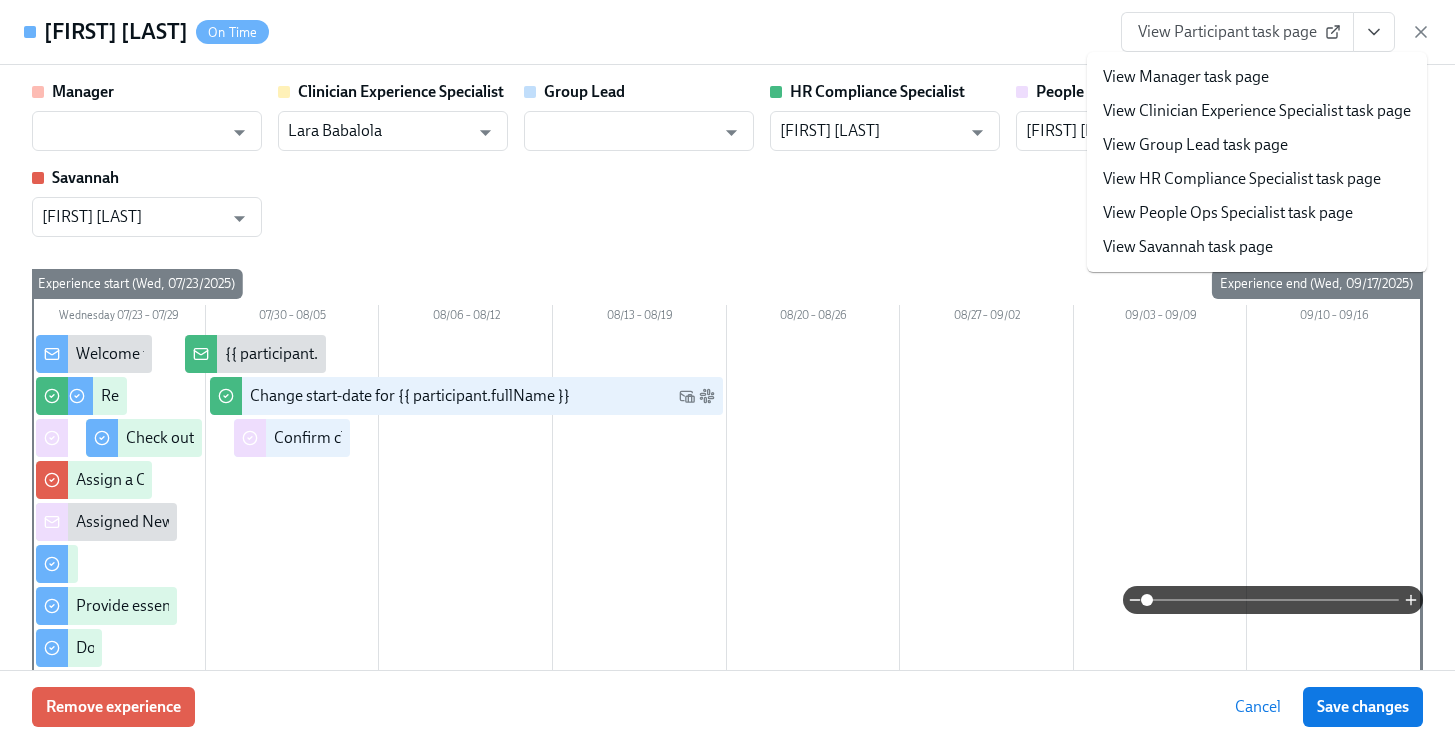 click on "View People Ops Specialist task page" at bounding box center [1228, 213] 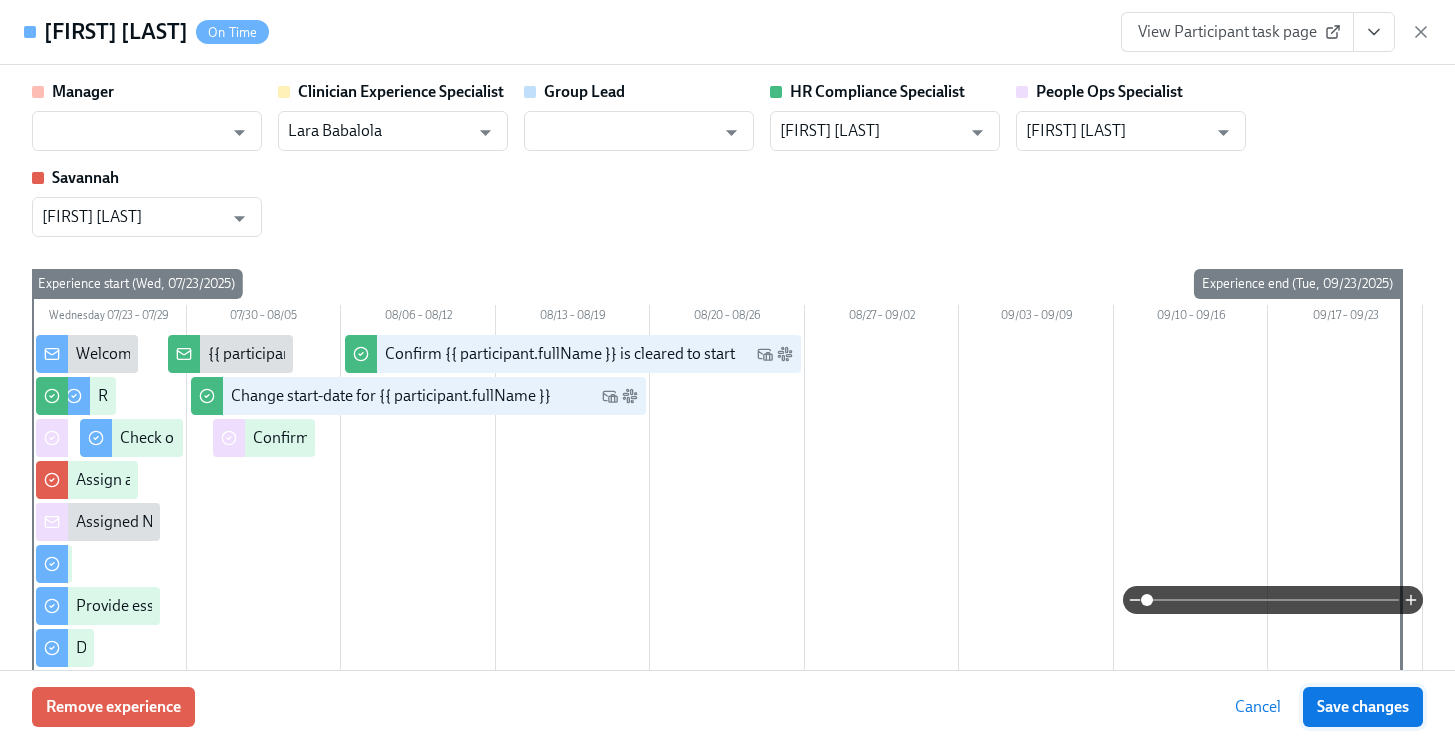click on "Save changes" at bounding box center [1363, 707] 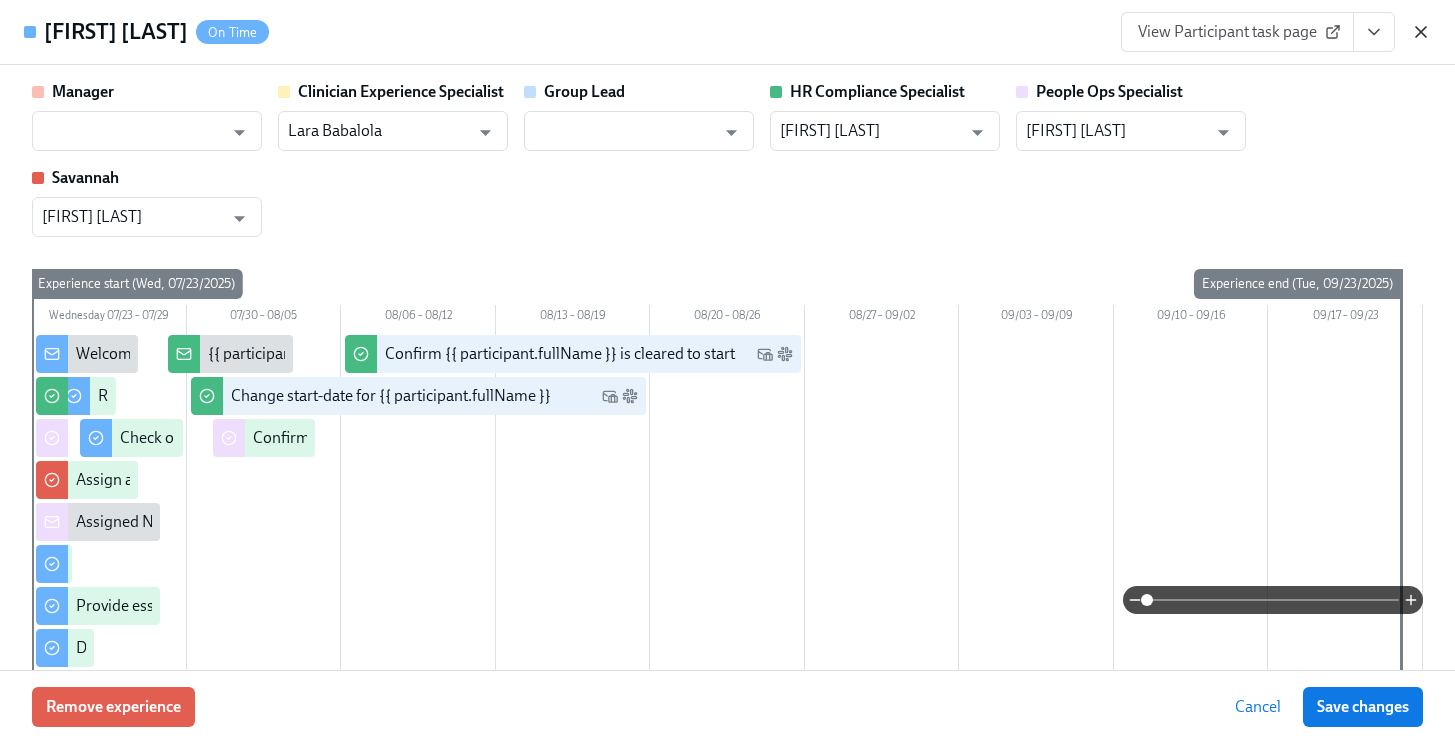 click 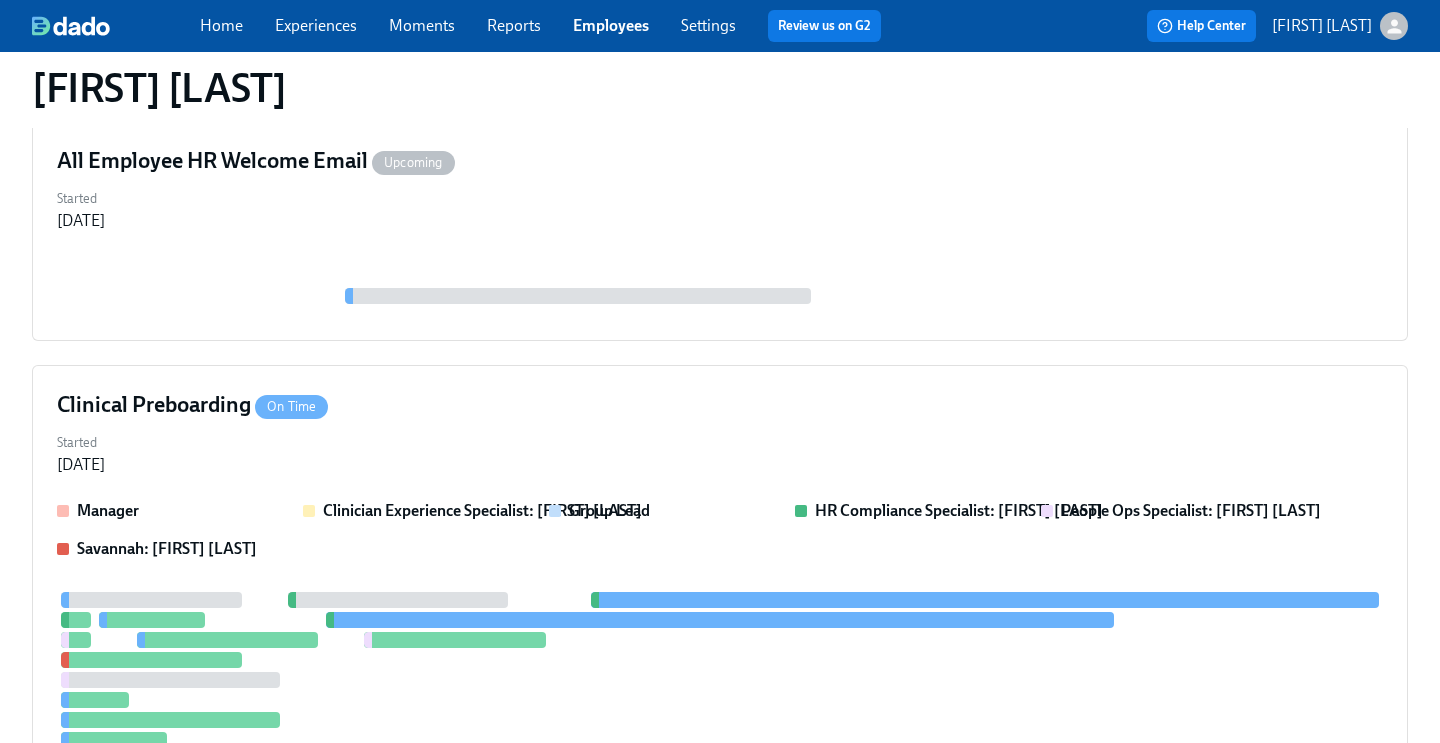 click on "Employees" at bounding box center [611, 25] 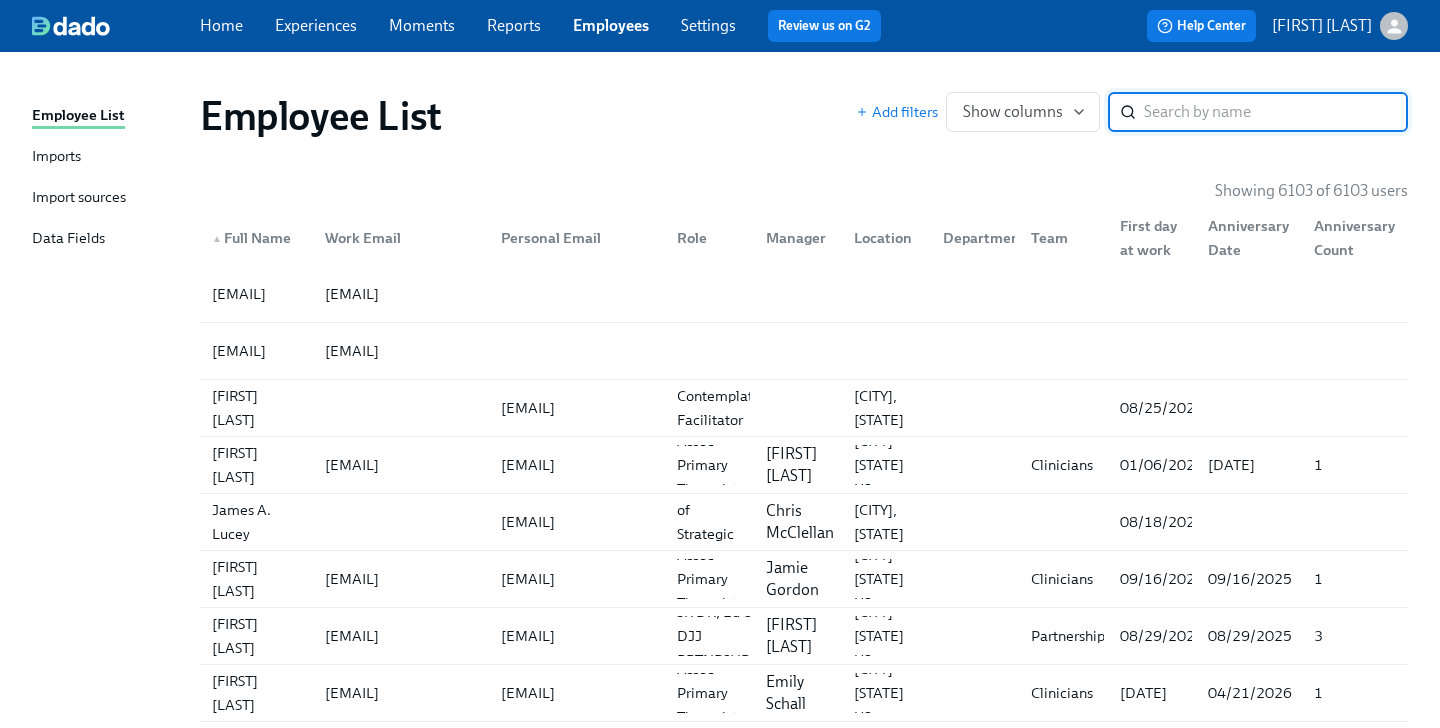 type on "j" 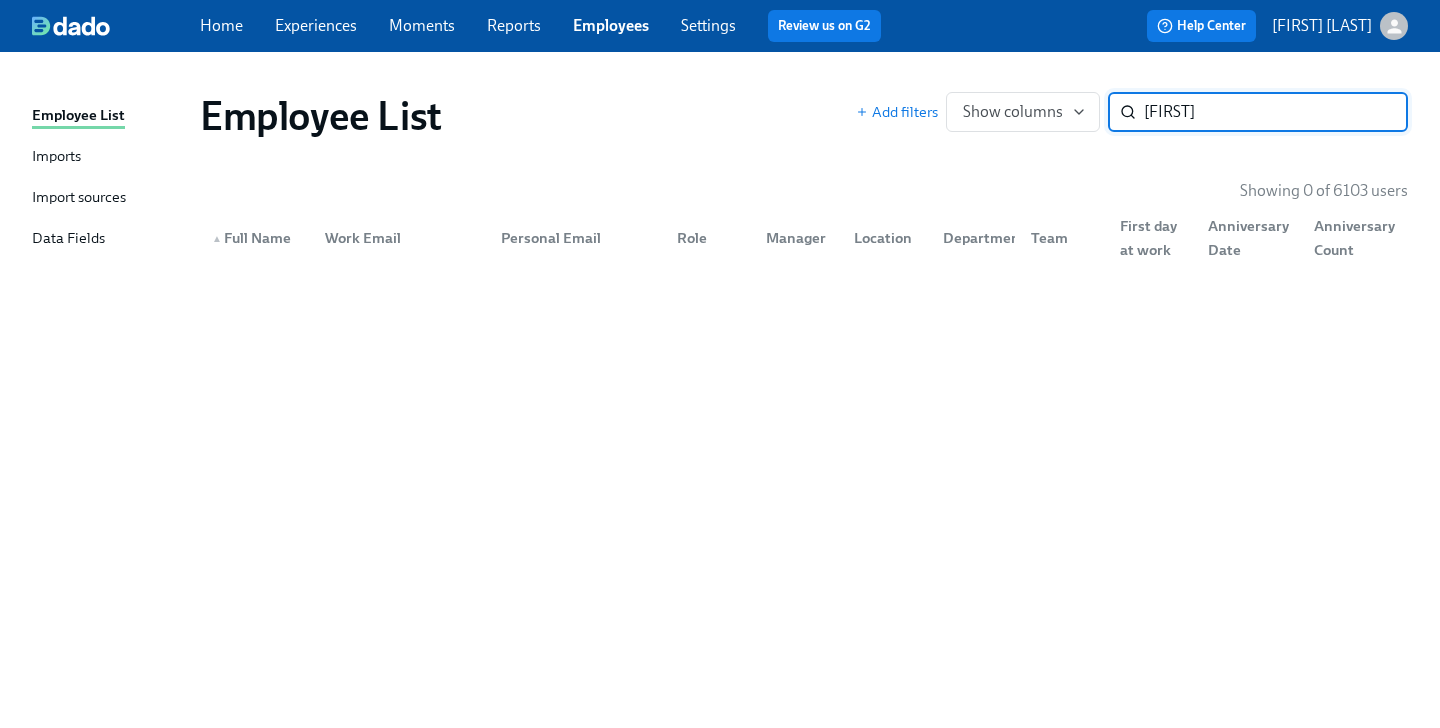 type on "j" 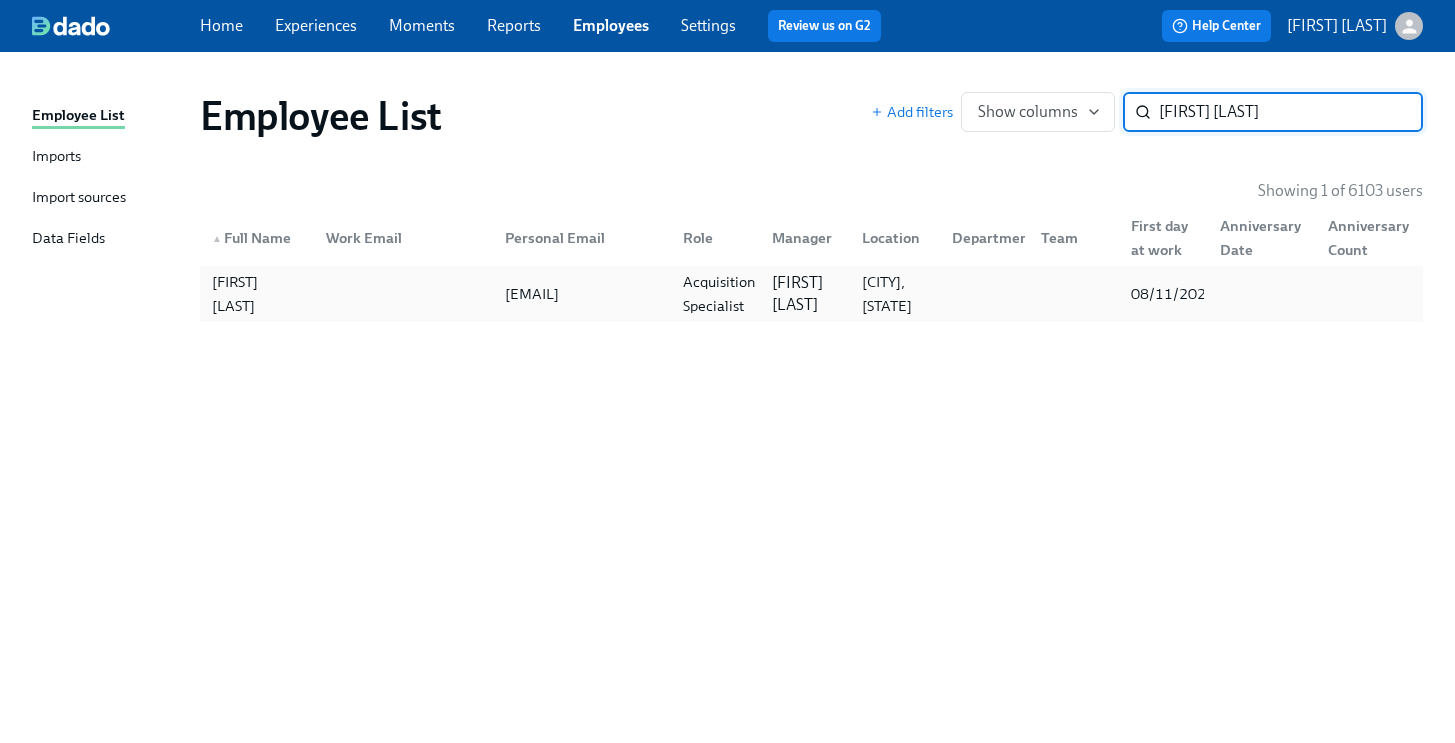 type on "[FIRST] [LAST]" 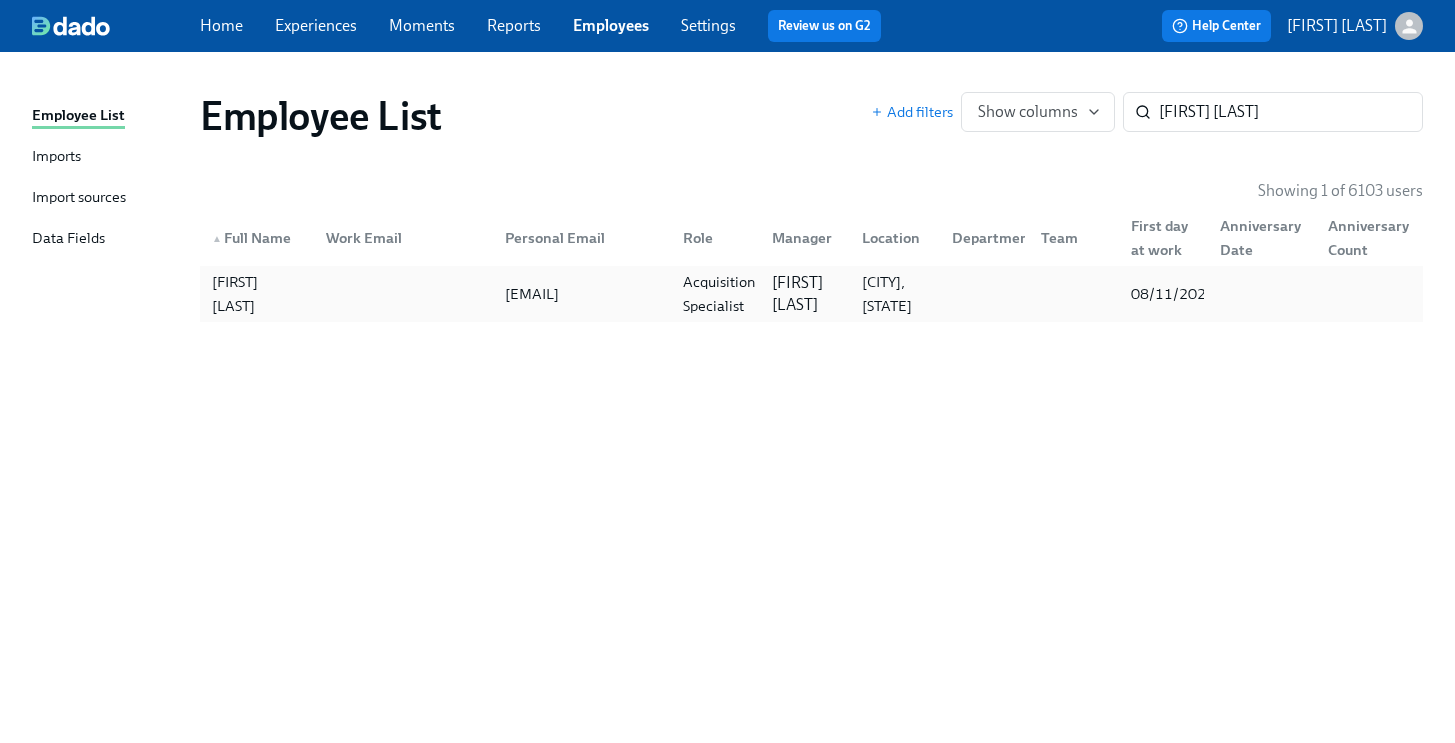 click on "[FIRST] [LAST]" at bounding box center (805, 294) 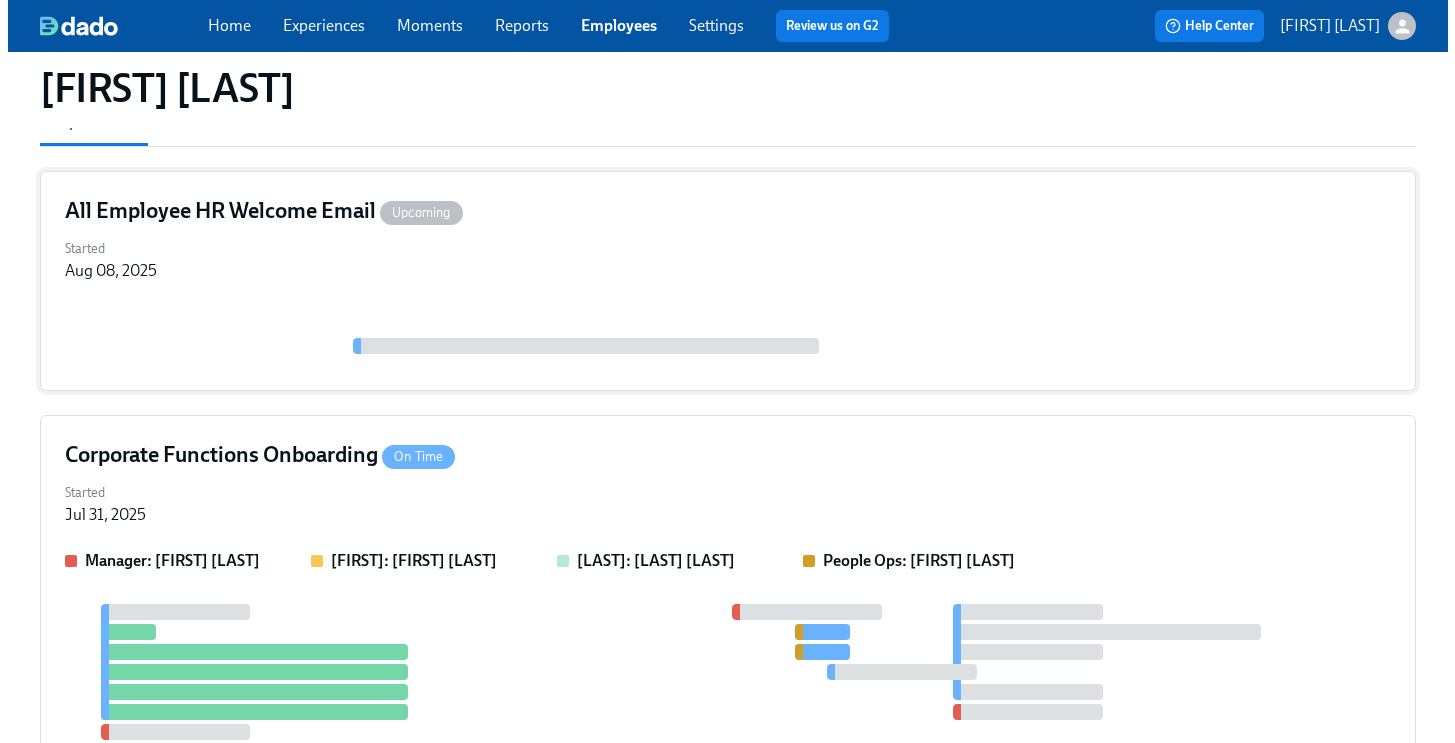 scroll, scrollTop: 237, scrollLeft: 0, axis: vertical 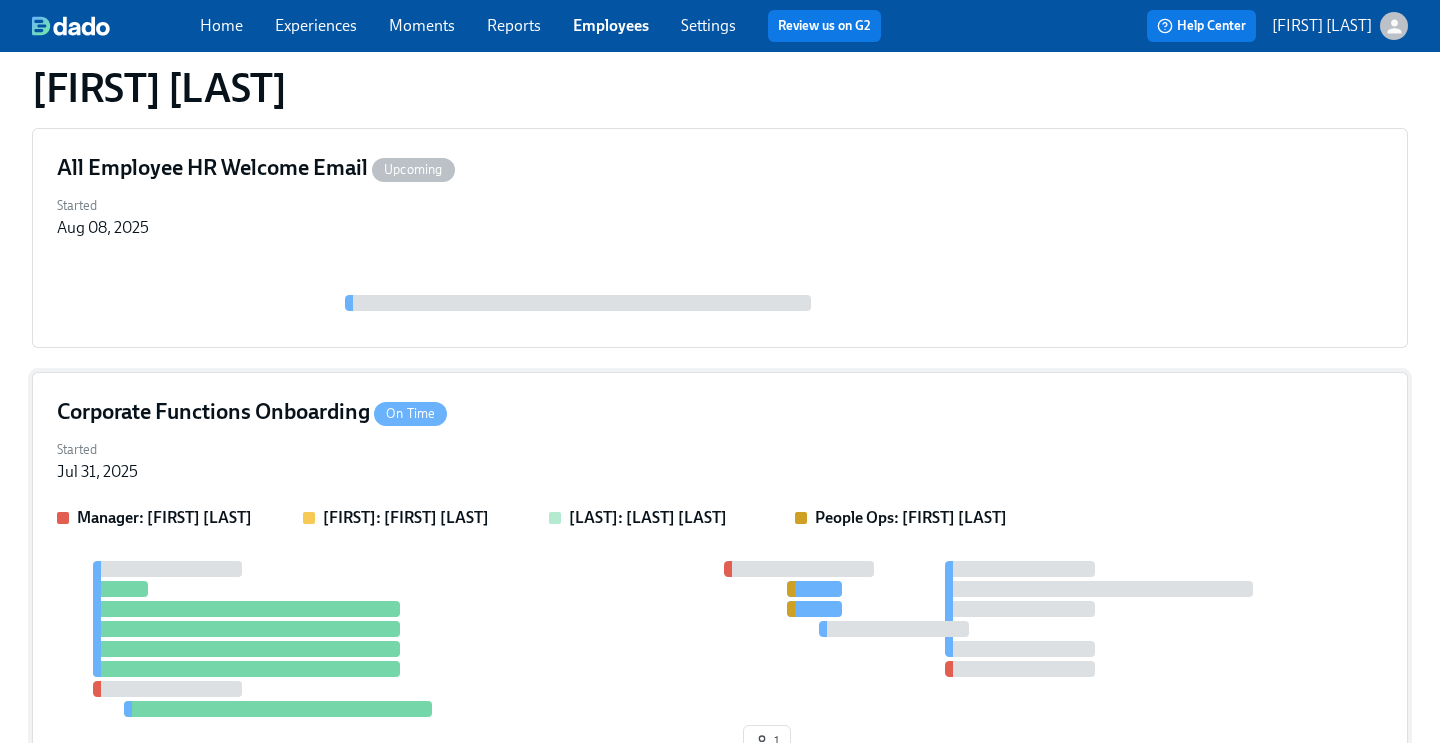 click on "Started [DATE]" at bounding box center (720, 459) 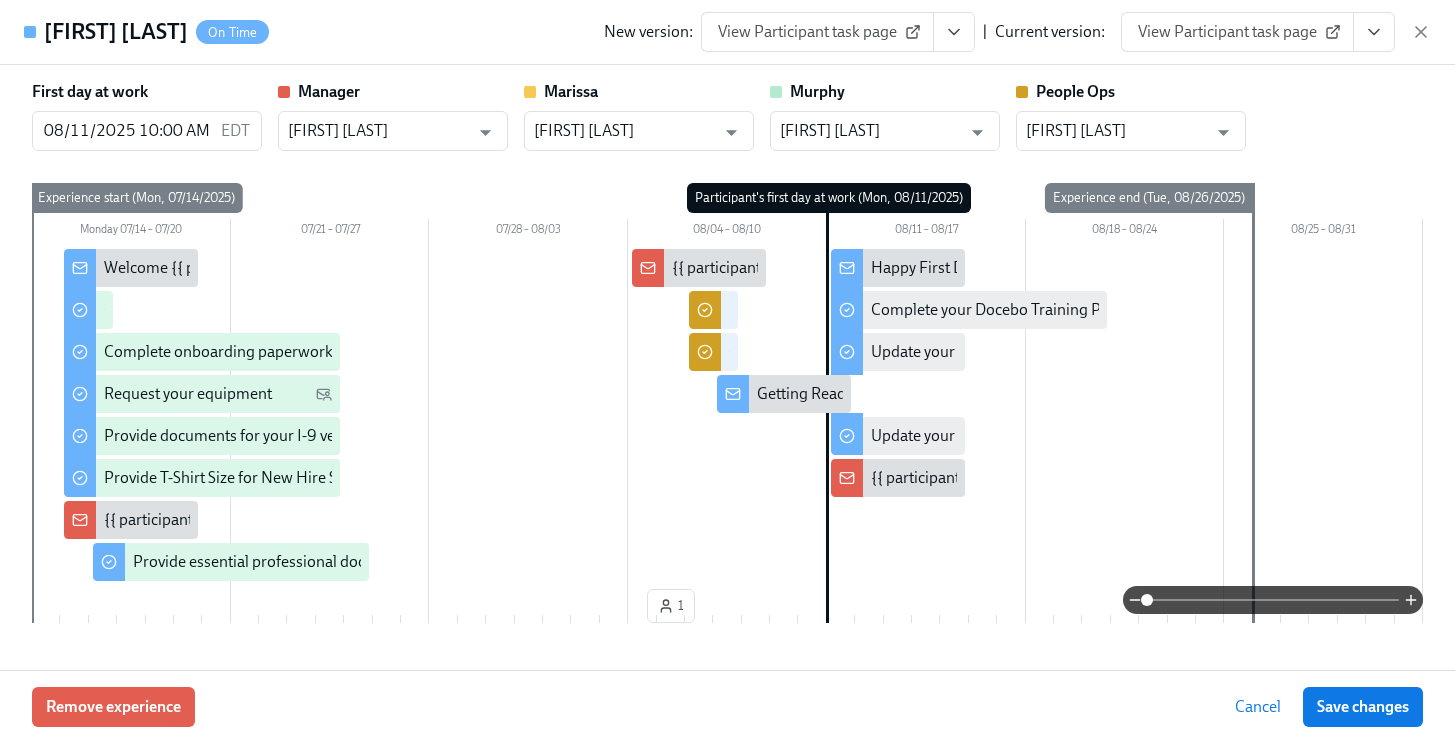 click 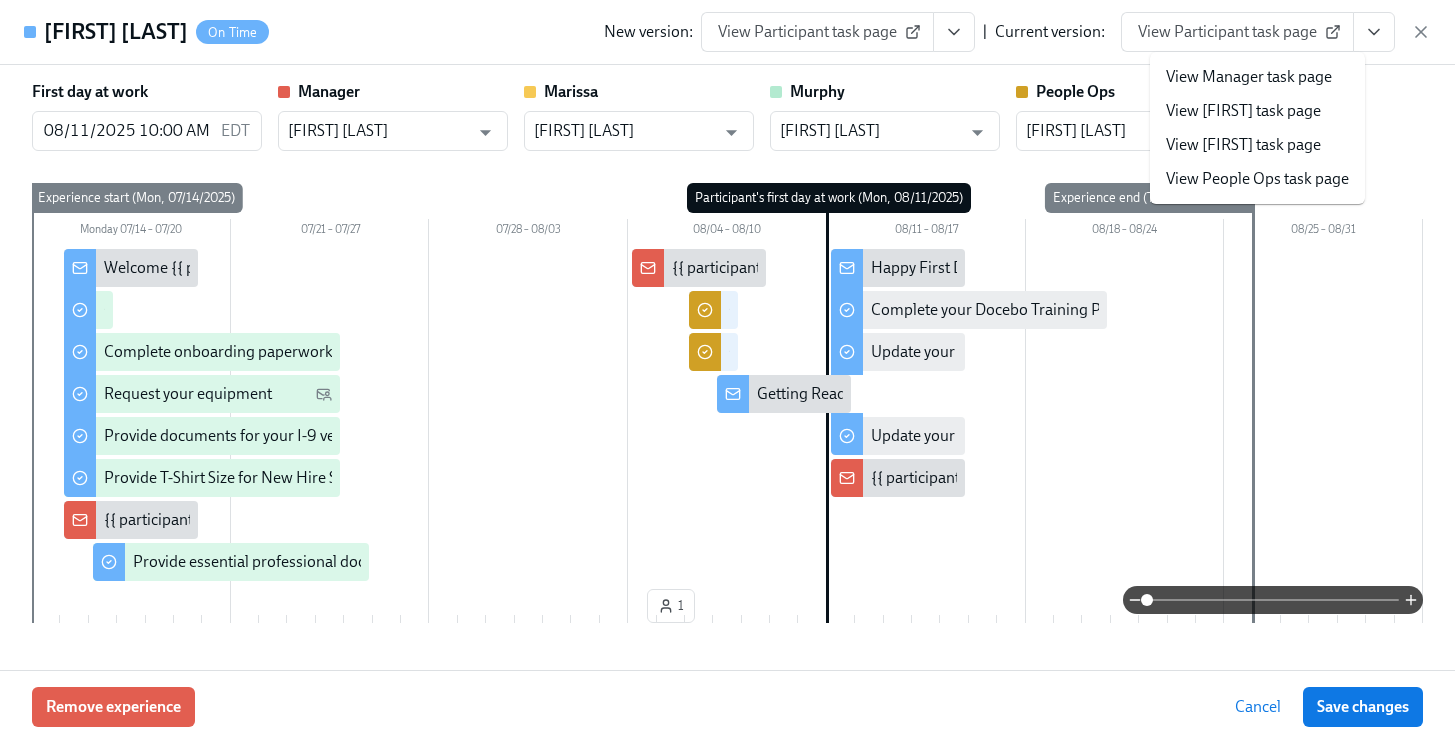 click on "View People Ops task page" at bounding box center (1257, 179) 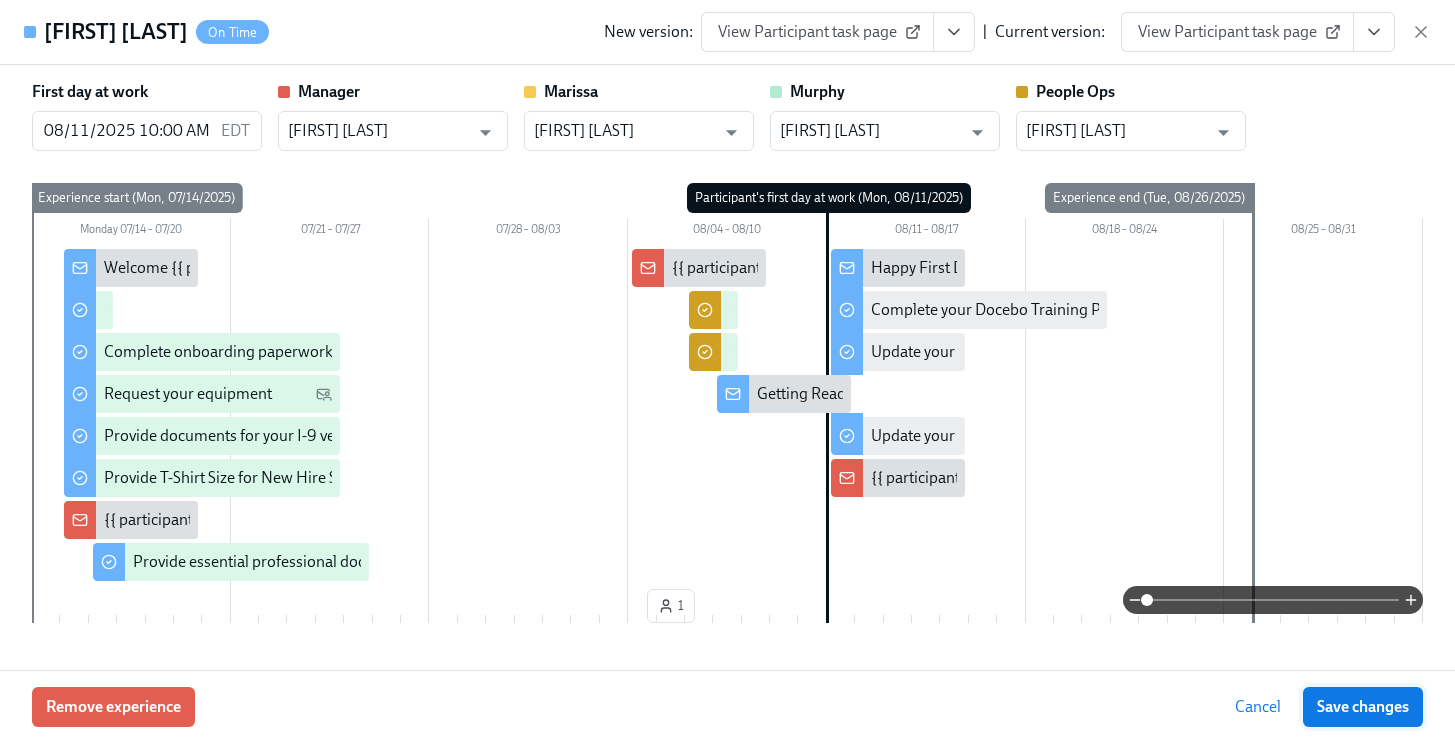 click on "Save changes" at bounding box center (1363, 707) 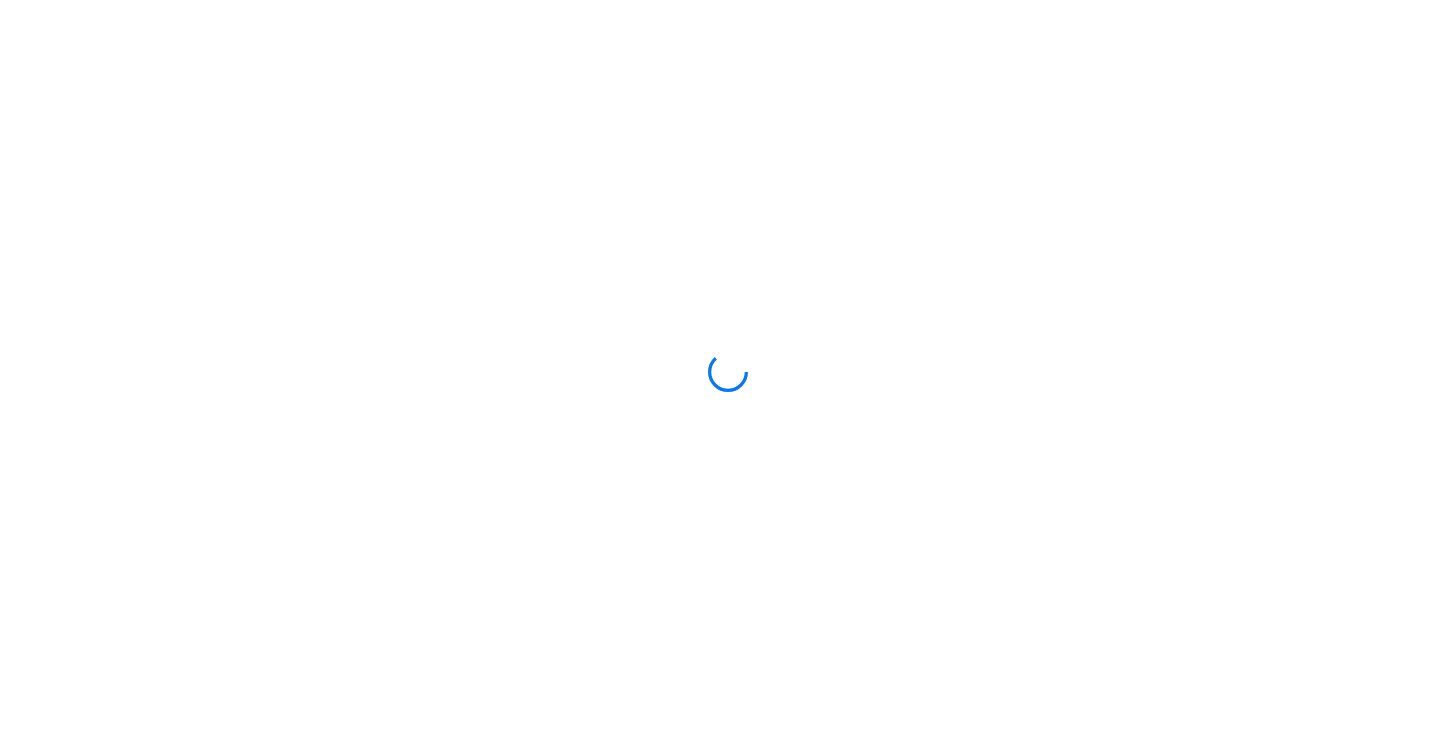scroll, scrollTop: 0, scrollLeft: 0, axis: both 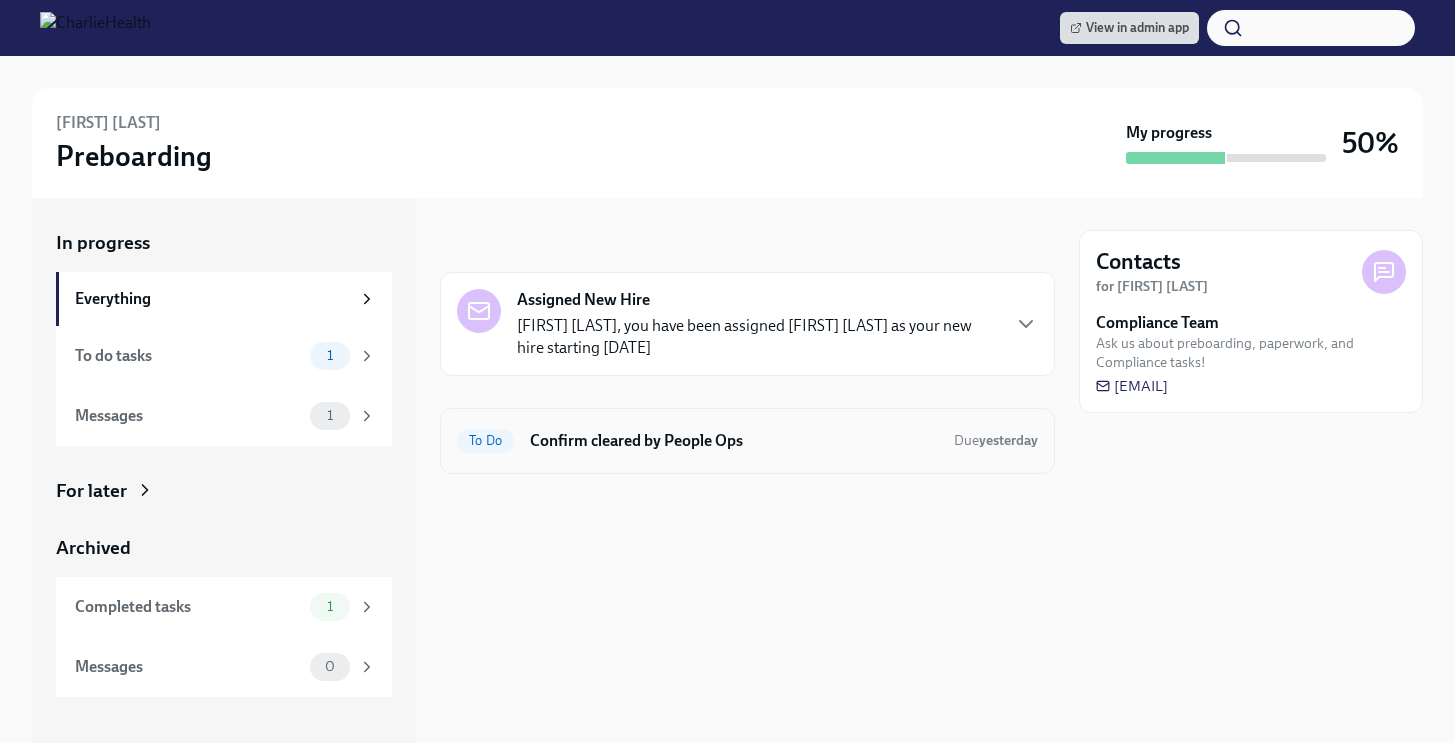 click on "Confirm cleared by People Ops" at bounding box center [734, 441] 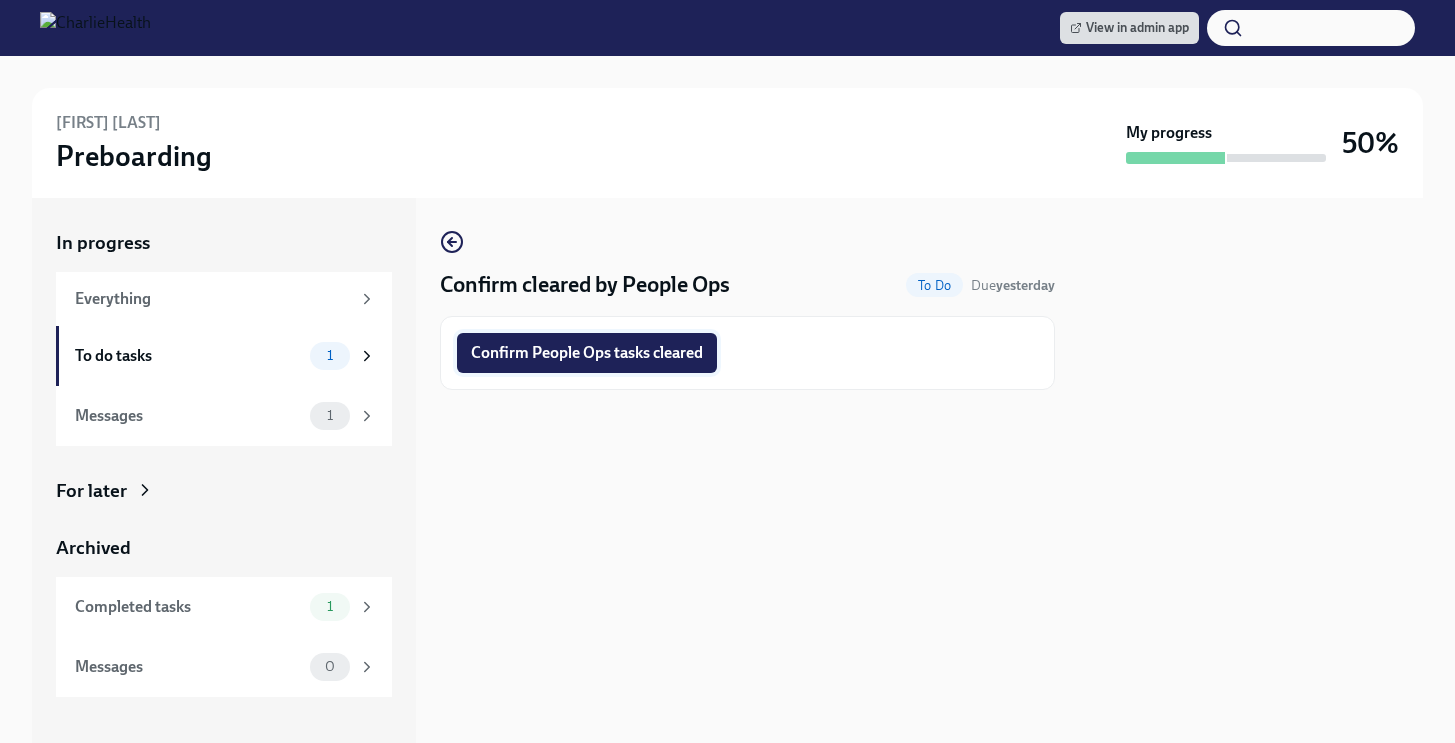 click on "Confirm People Ops tasks cleared" at bounding box center [587, 353] 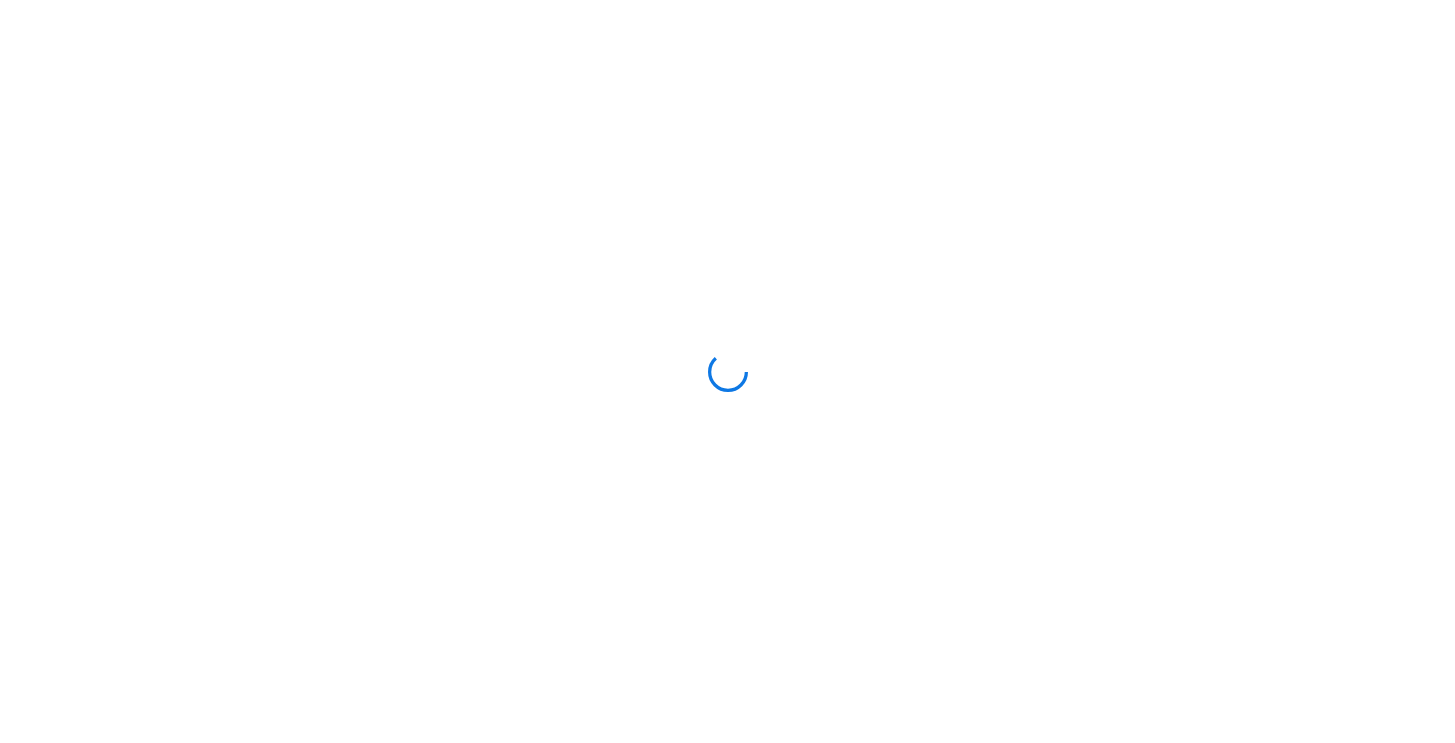 scroll, scrollTop: 0, scrollLeft: 0, axis: both 